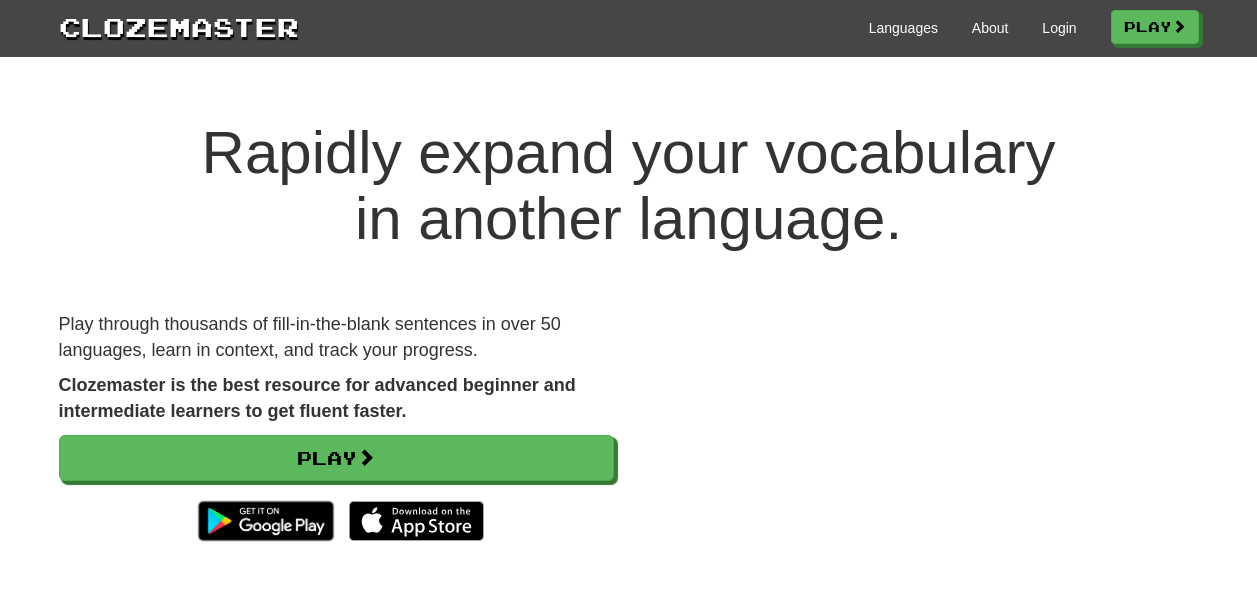 scroll, scrollTop: 0, scrollLeft: 0, axis: both 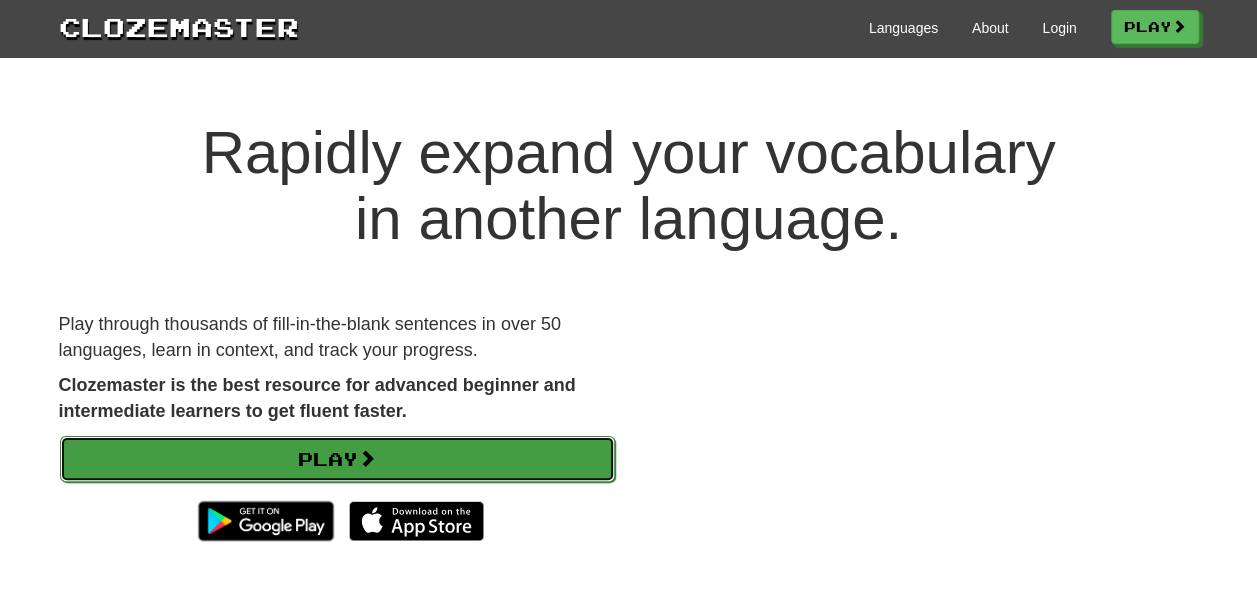 click on "Play" at bounding box center (337, 459) 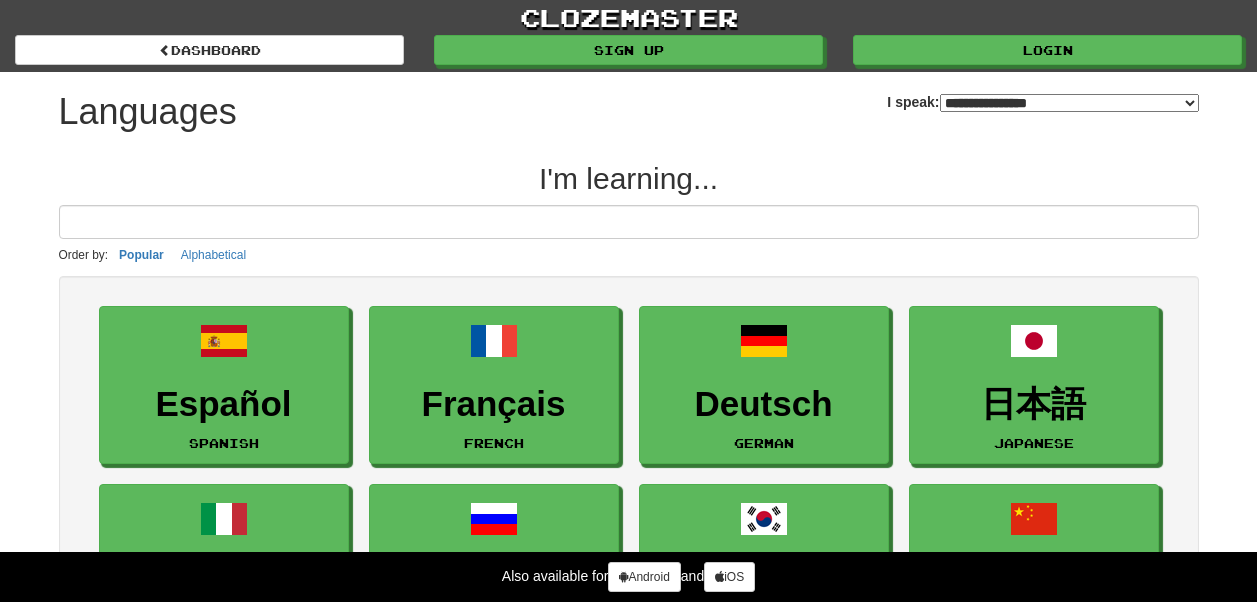select on "*******" 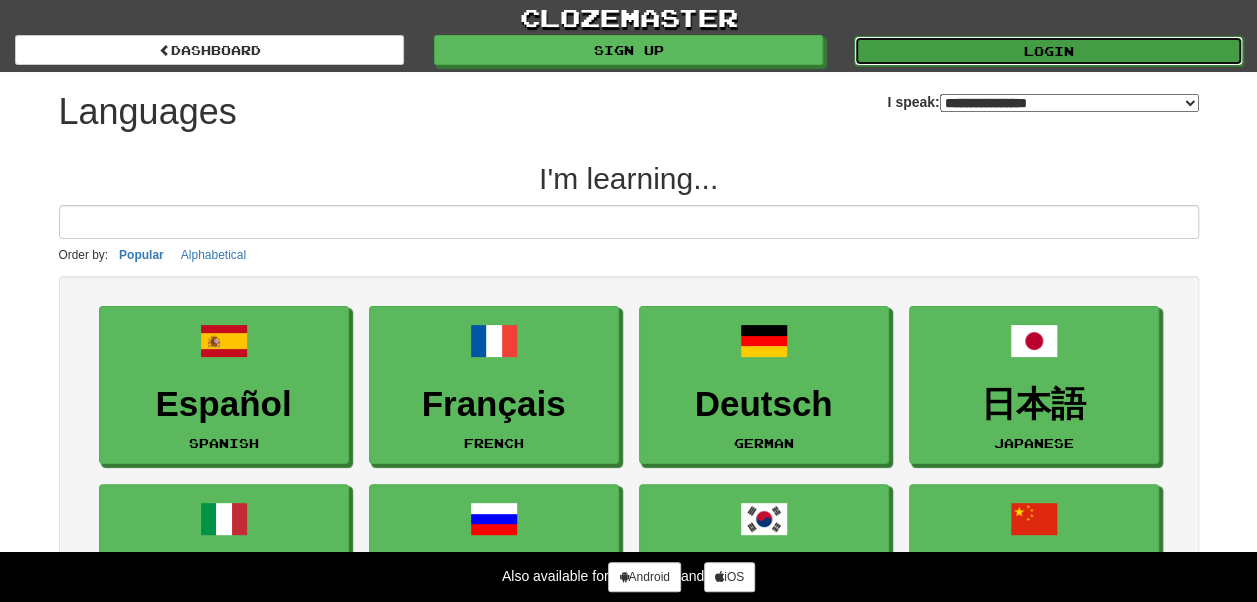 click on "Login" at bounding box center [1048, 51] 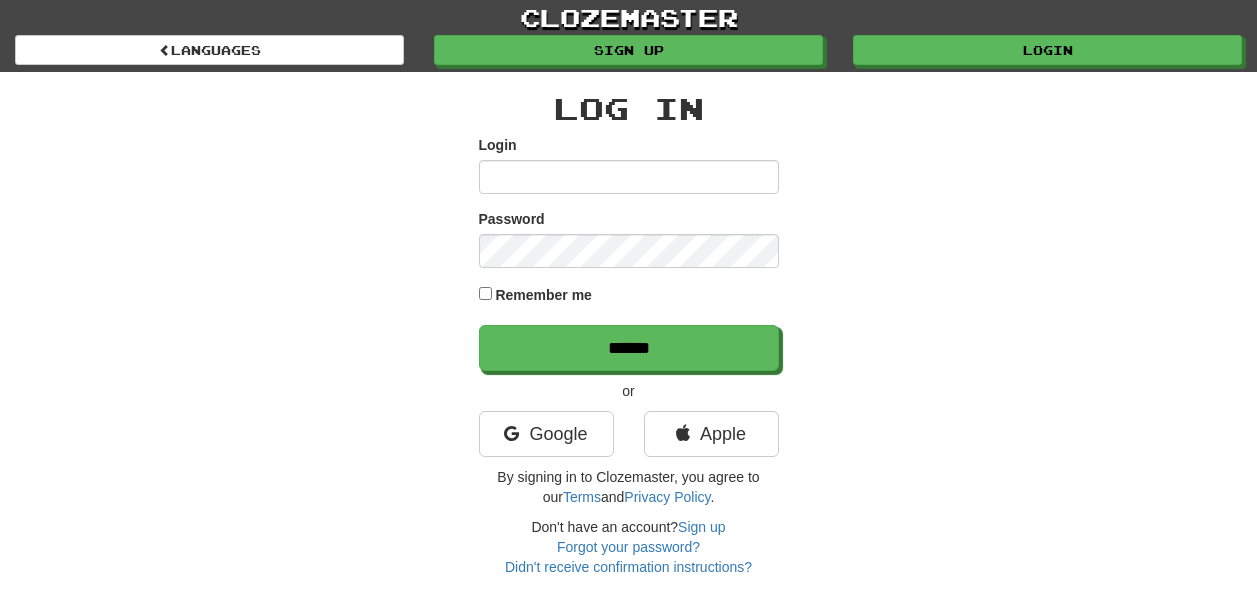 scroll, scrollTop: 0, scrollLeft: 0, axis: both 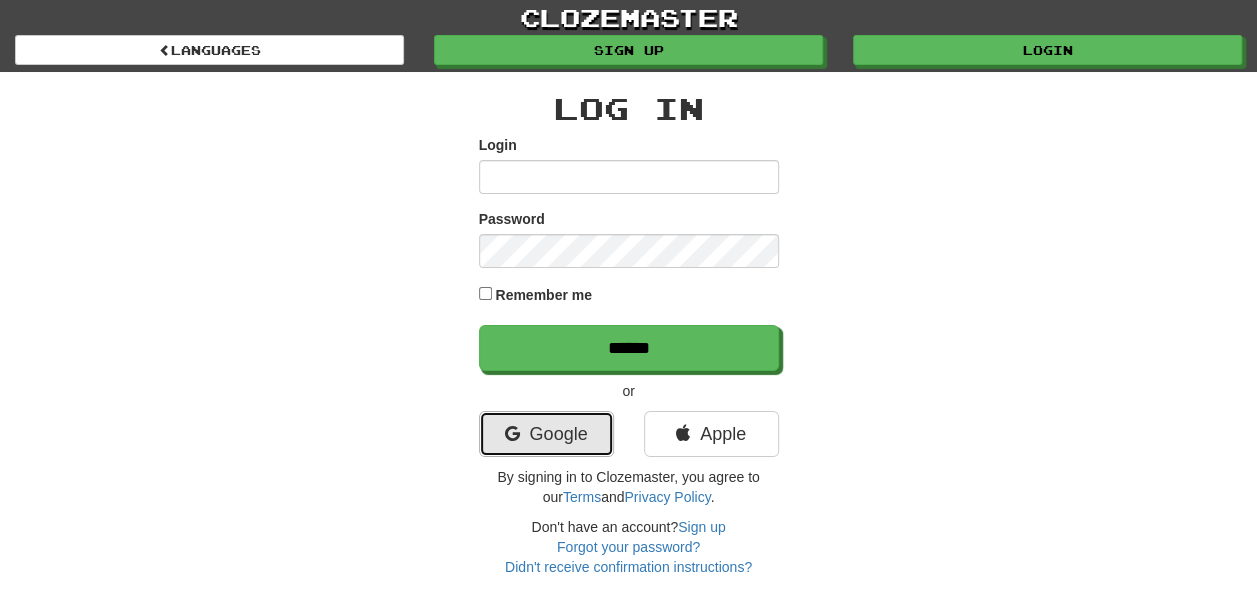 click on "Google" at bounding box center [546, 434] 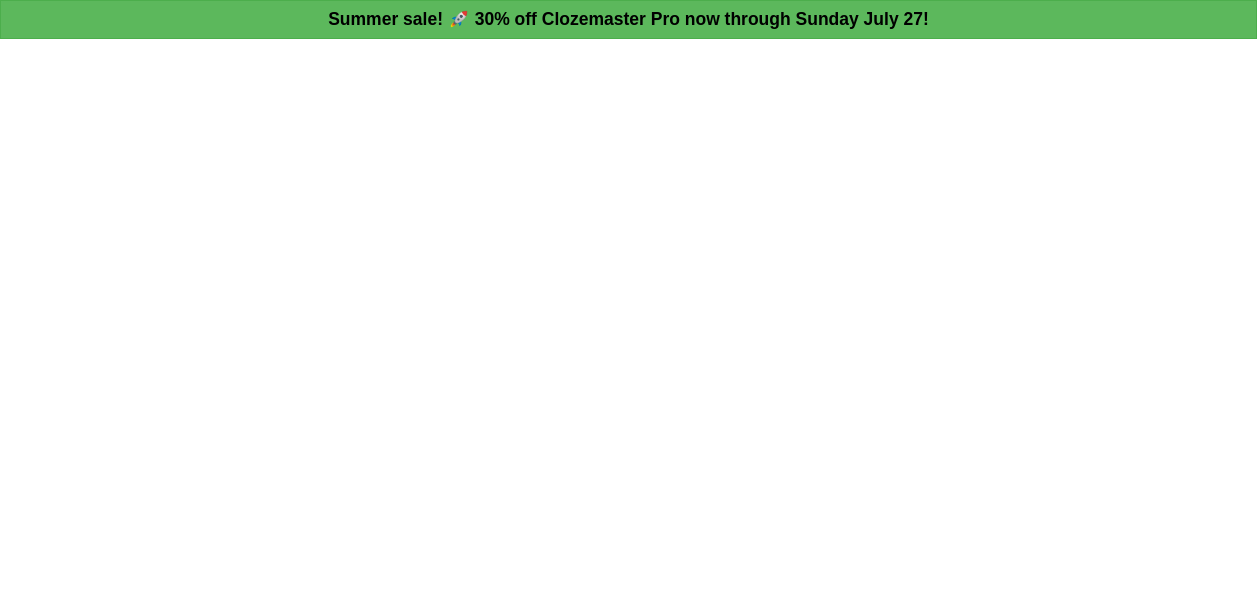 scroll, scrollTop: 0, scrollLeft: 0, axis: both 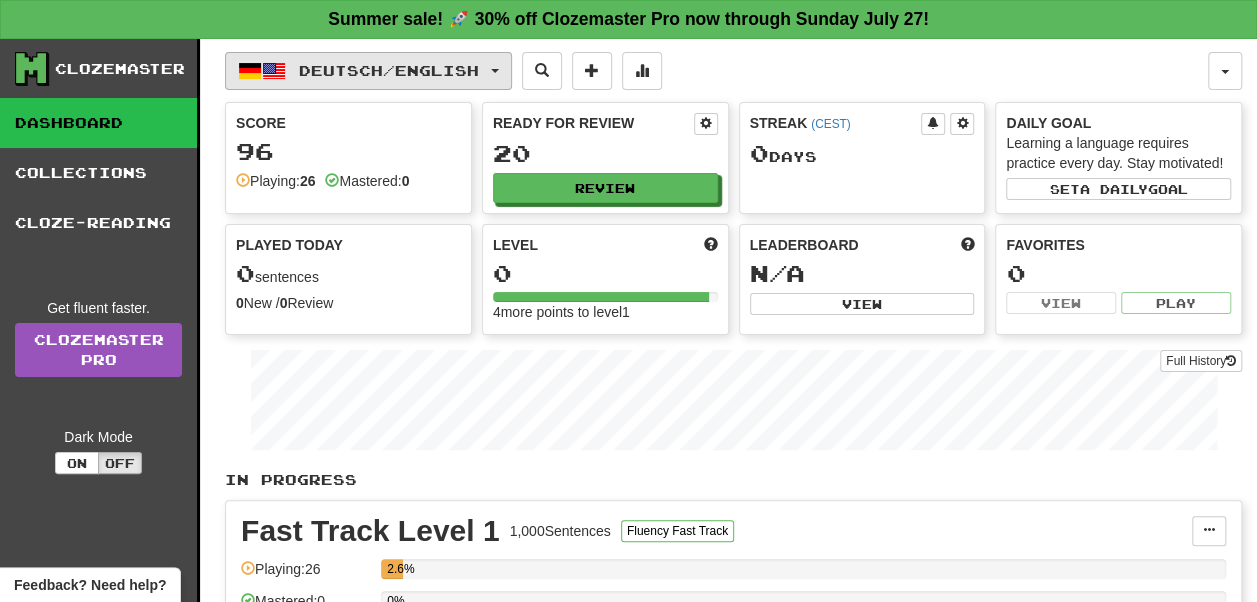 click on "Deutsch  /  English" at bounding box center [389, 70] 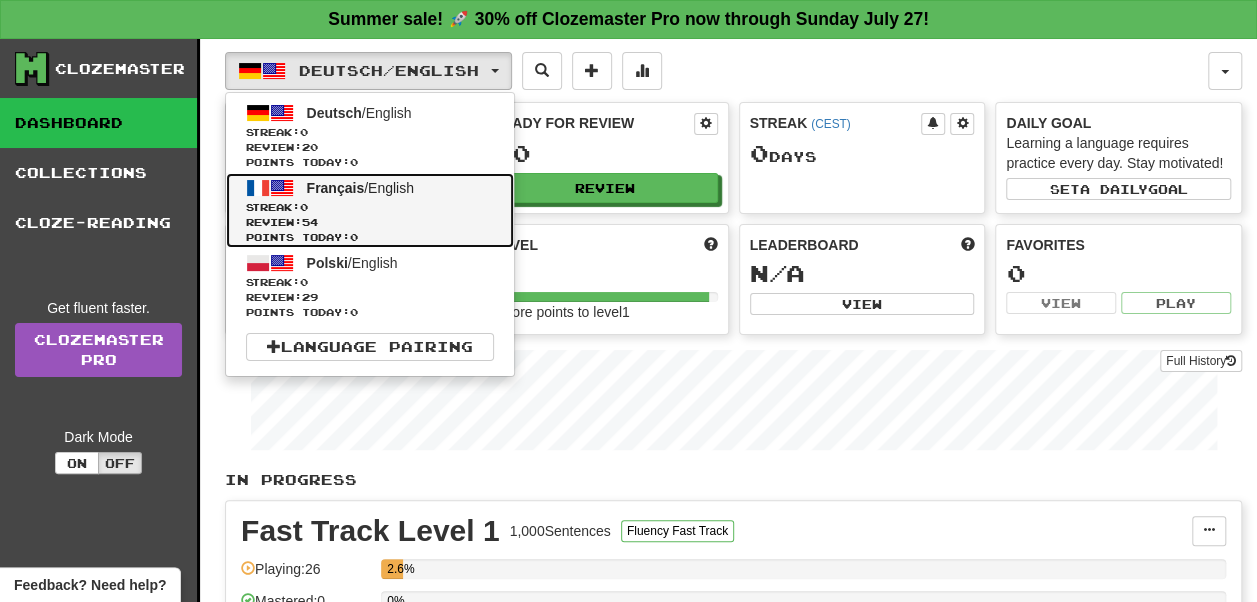 click on "Français" at bounding box center [336, 188] 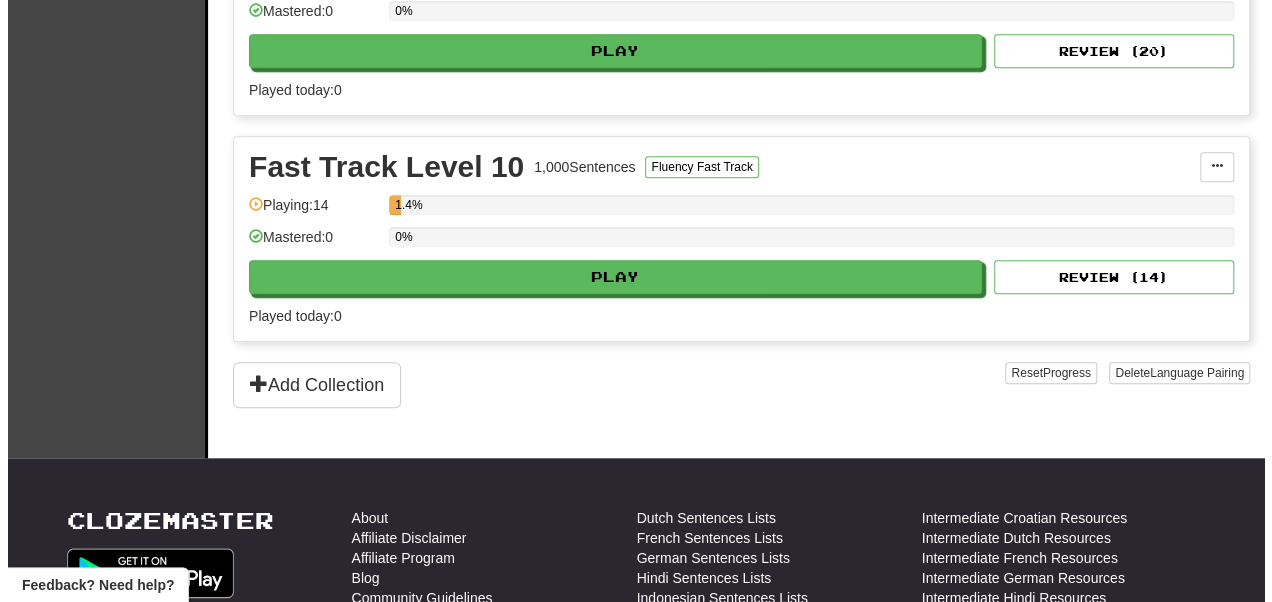 scroll, scrollTop: 823, scrollLeft: 0, axis: vertical 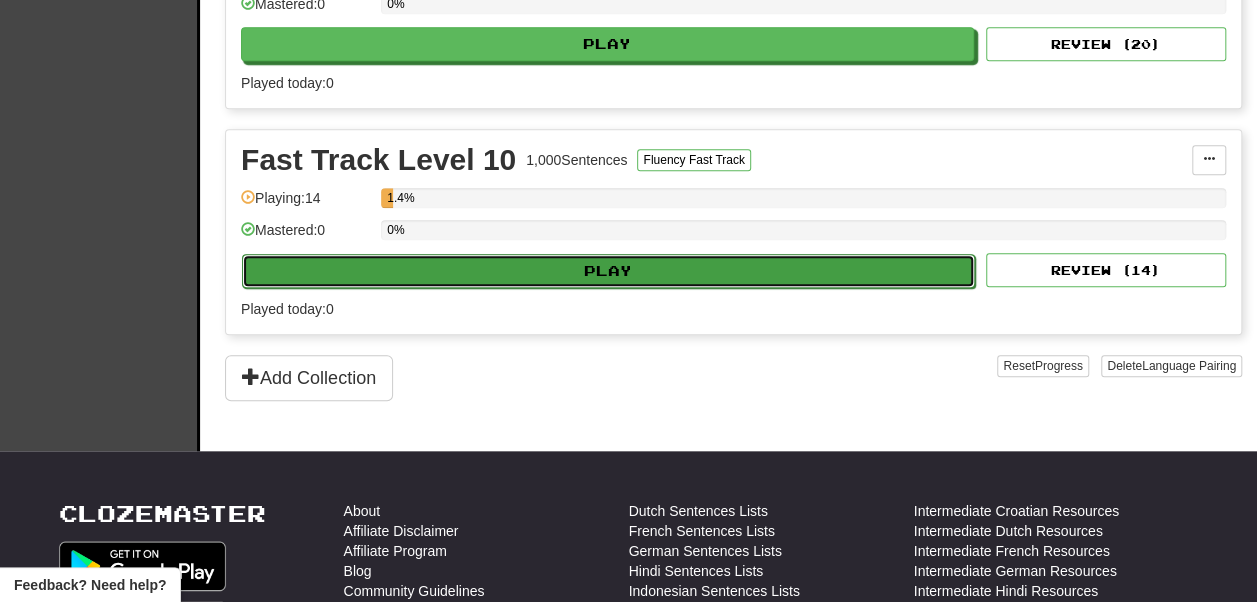 click on "Play" at bounding box center (608, 271) 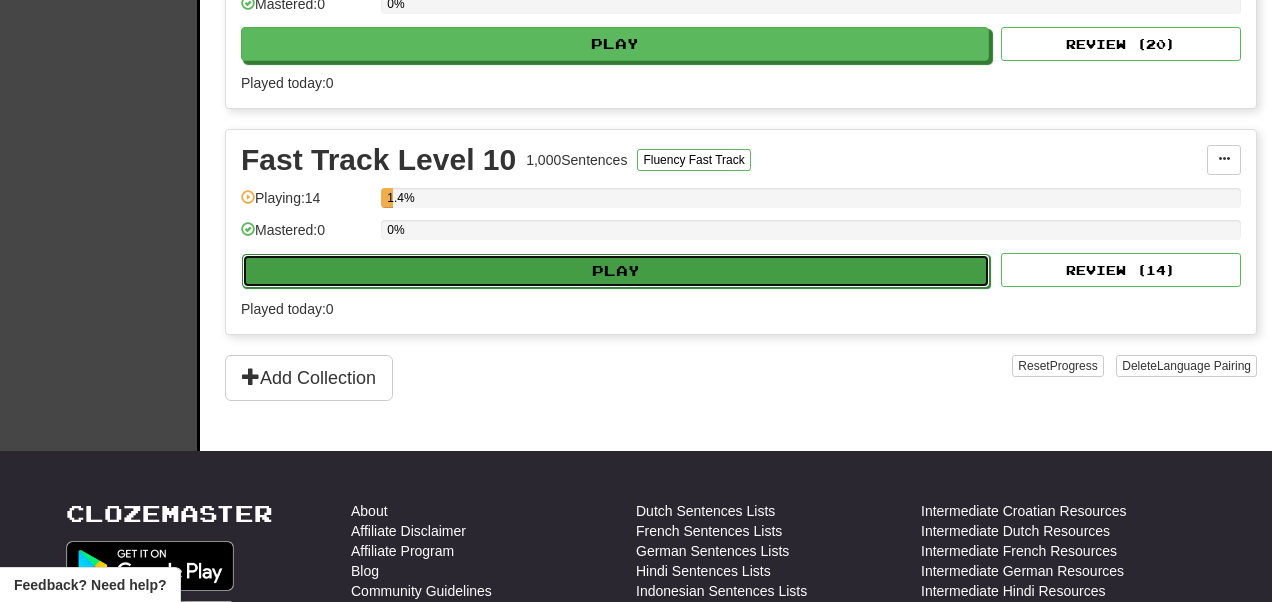 select on "**" 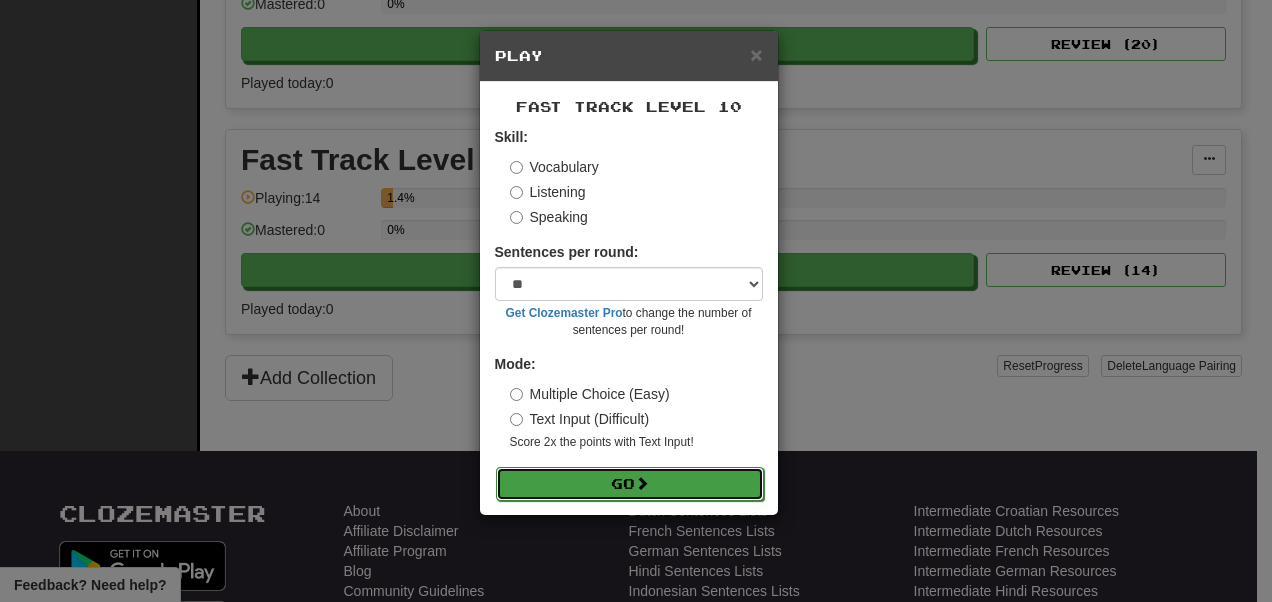 click on "Go" at bounding box center [630, 484] 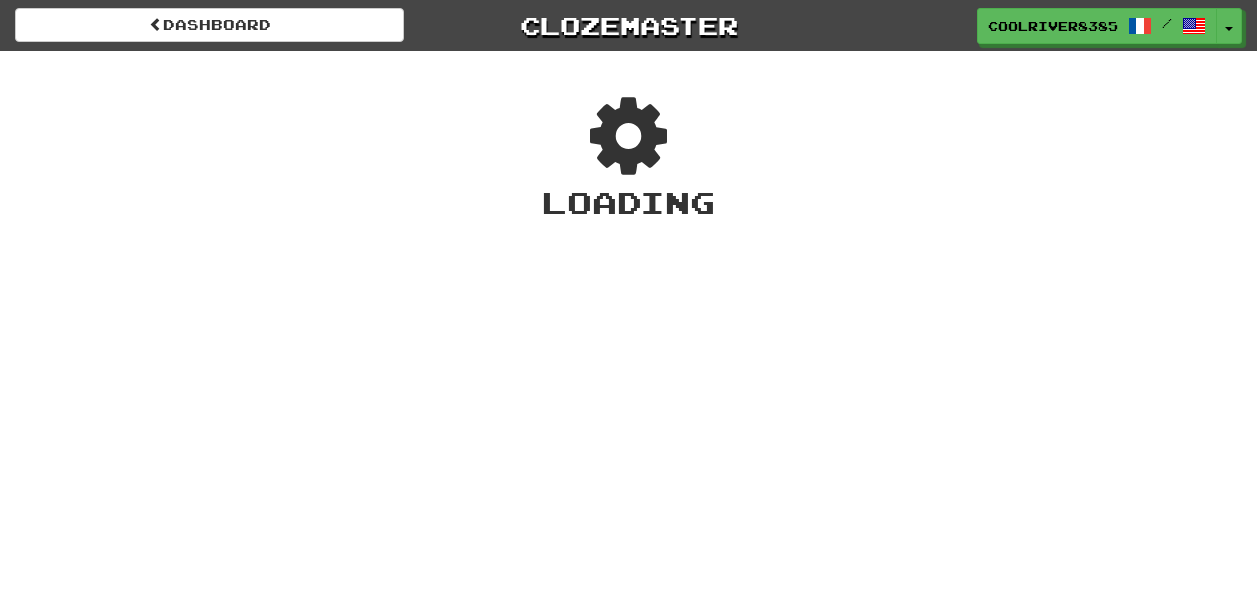 scroll, scrollTop: 0, scrollLeft: 0, axis: both 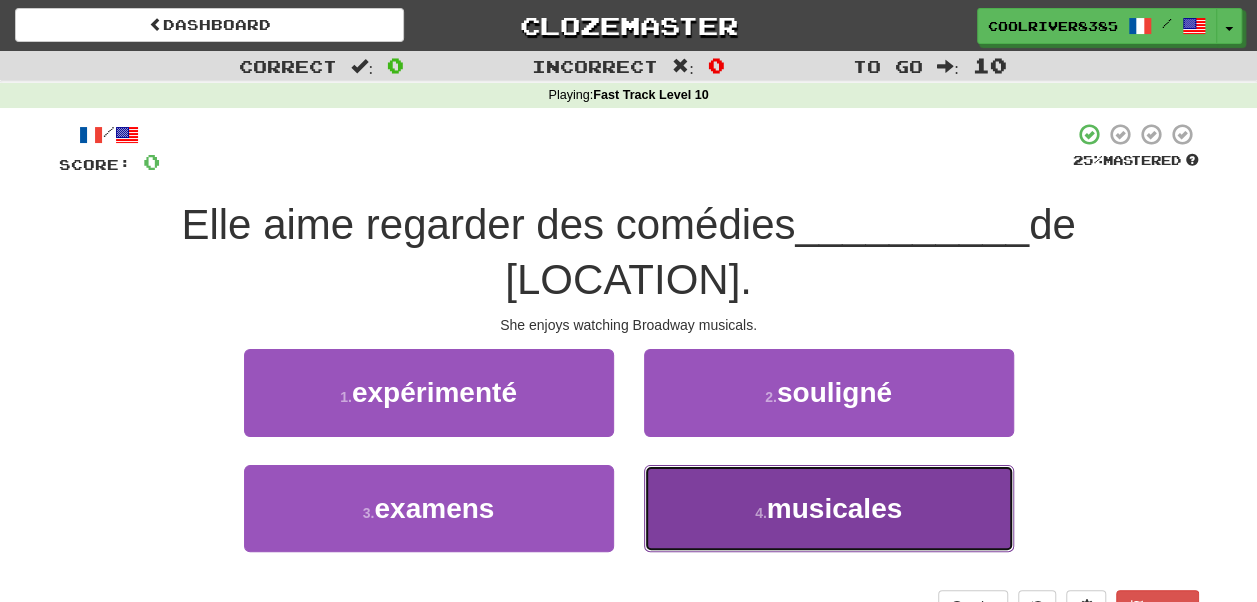 click on "4 . musicales" at bounding box center [829, 508] 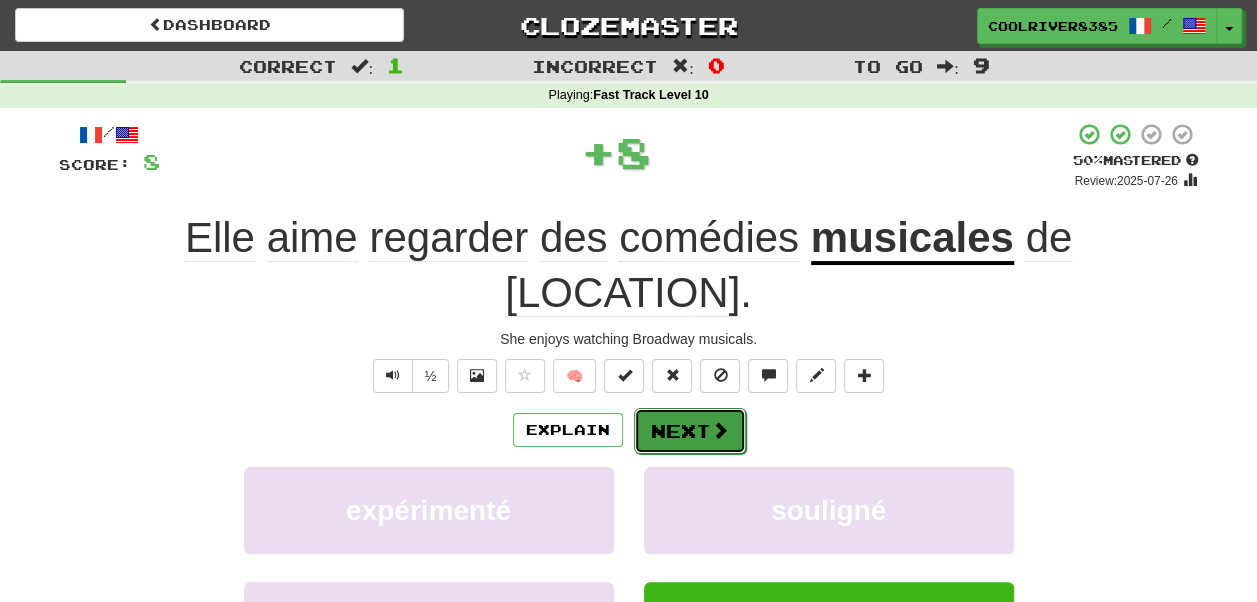 click on "Next" at bounding box center (690, 431) 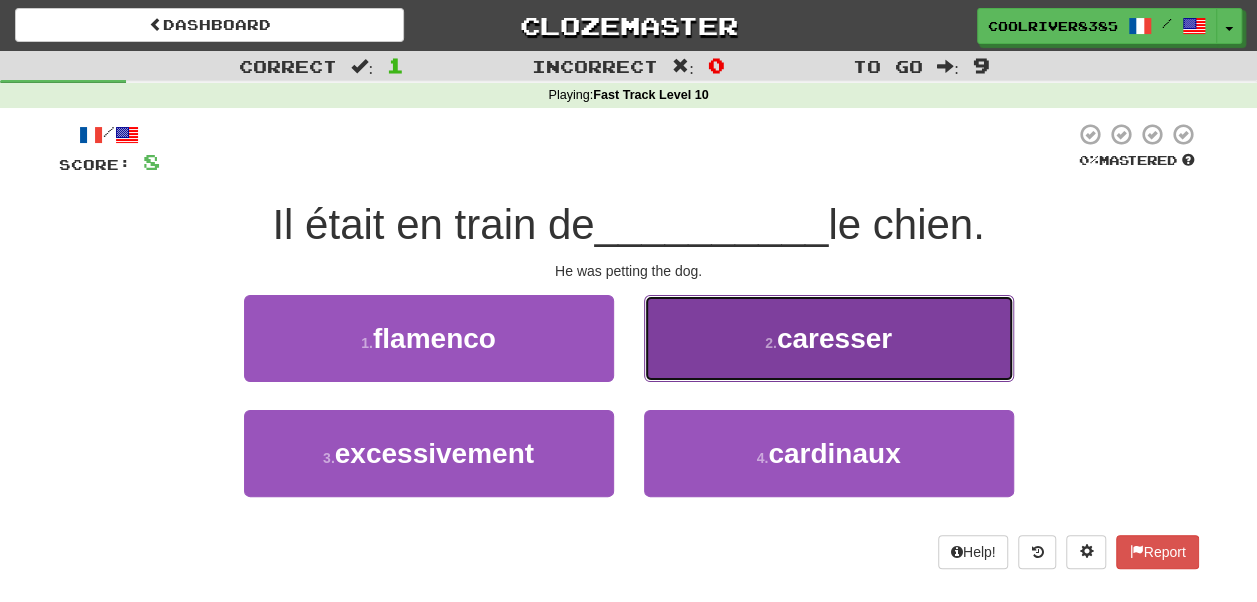 click on "2 . caresser" at bounding box center (829, 338) 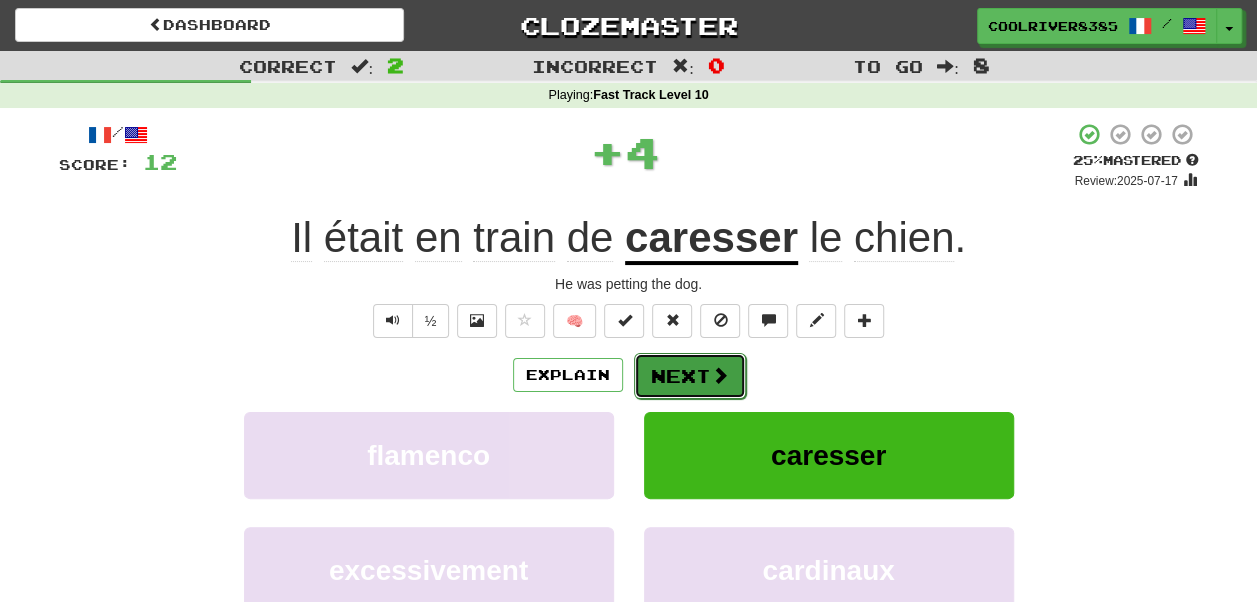 click on "Next" at bounding box center (690, 376) 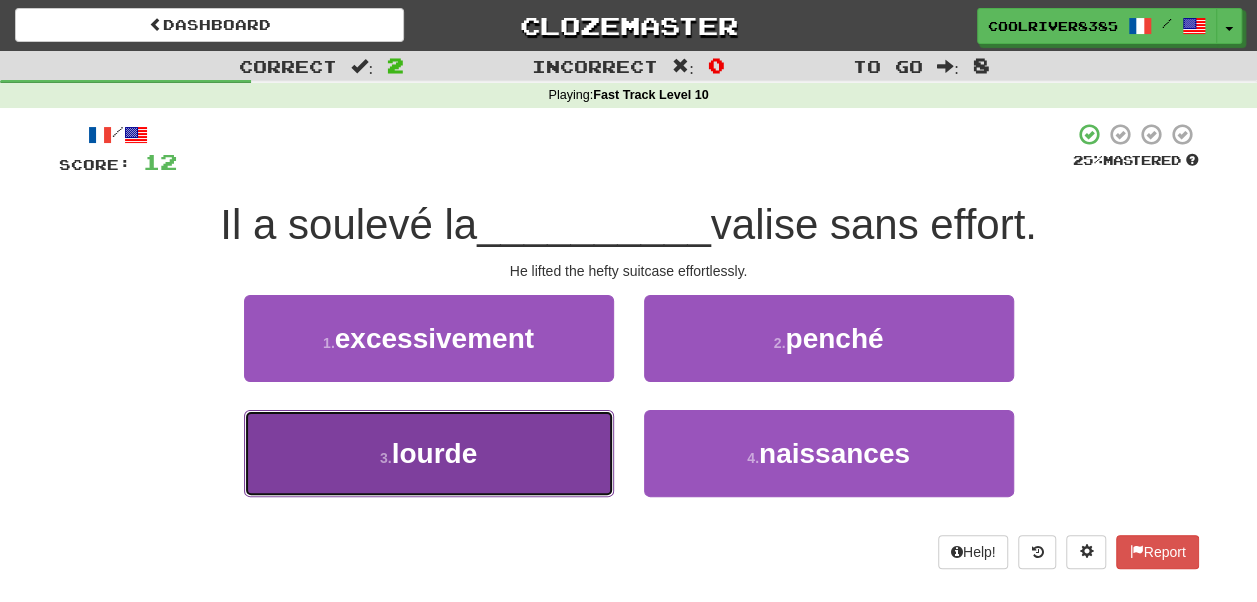 click on "3 . lourde" at bounding box center (429, 453) 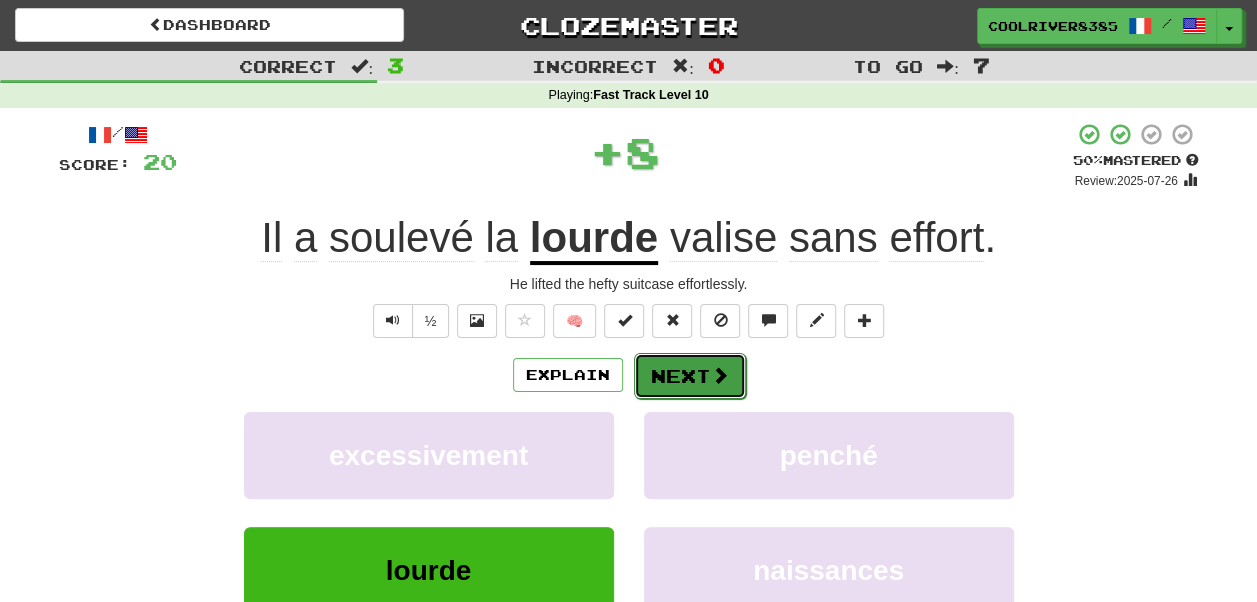 click on "Next" at bounding box center (690, 376) 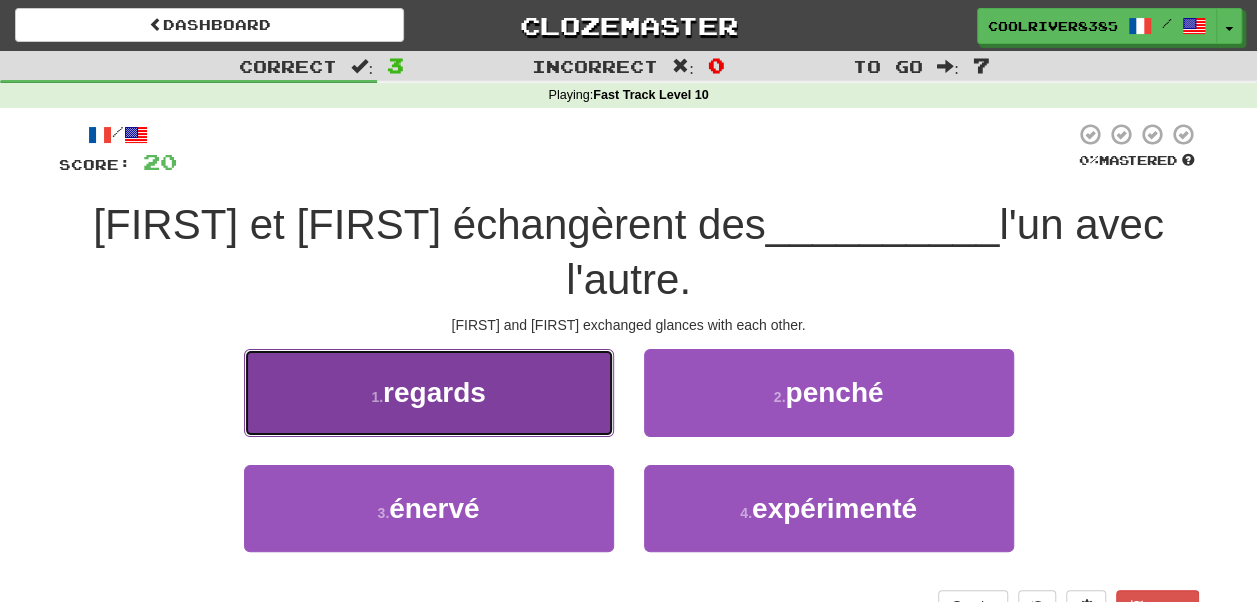 click on "1 ." at bounding box center (377, 397) 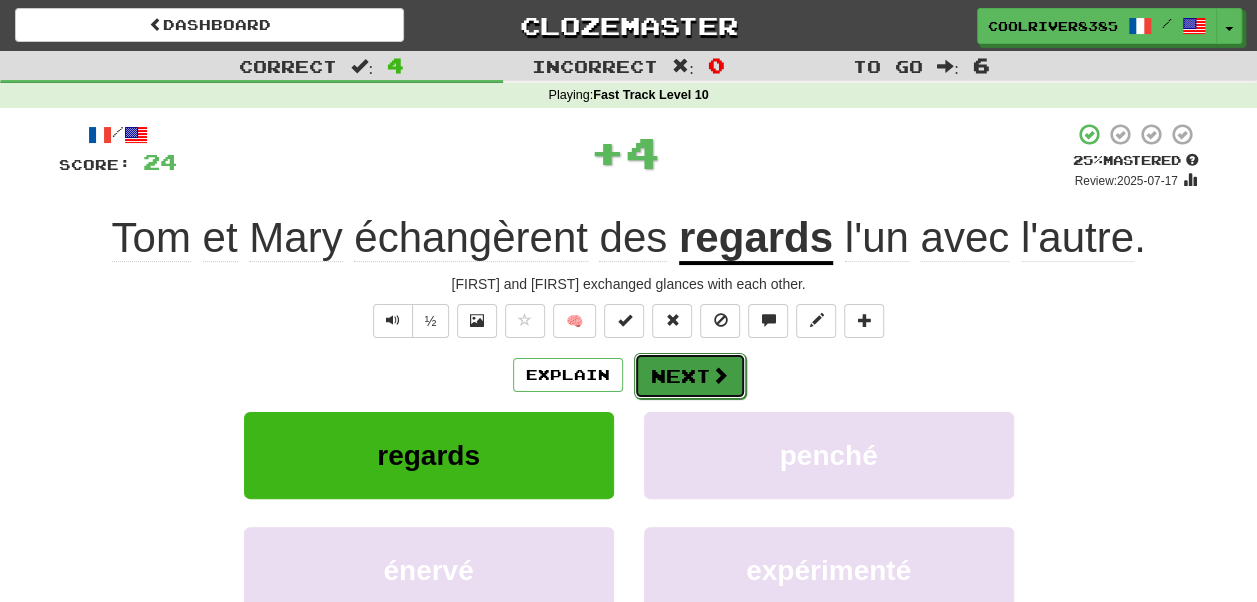 click on "Next" at bounding box center (690, 376) 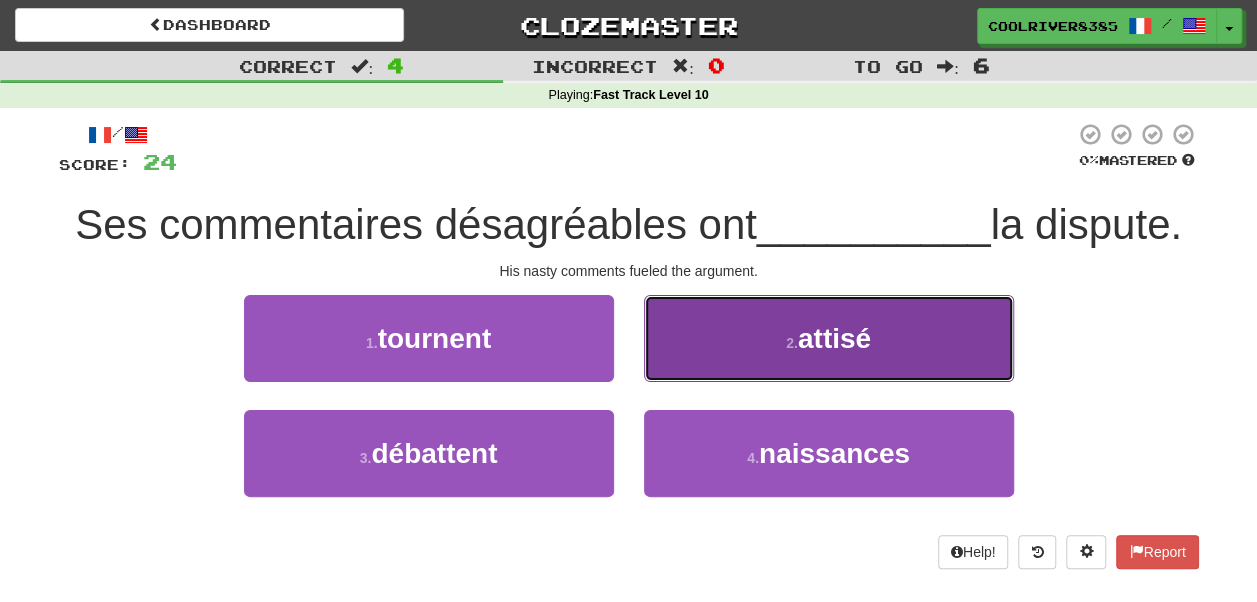 click on "2 . attisé" at bounding box center [829, 338] 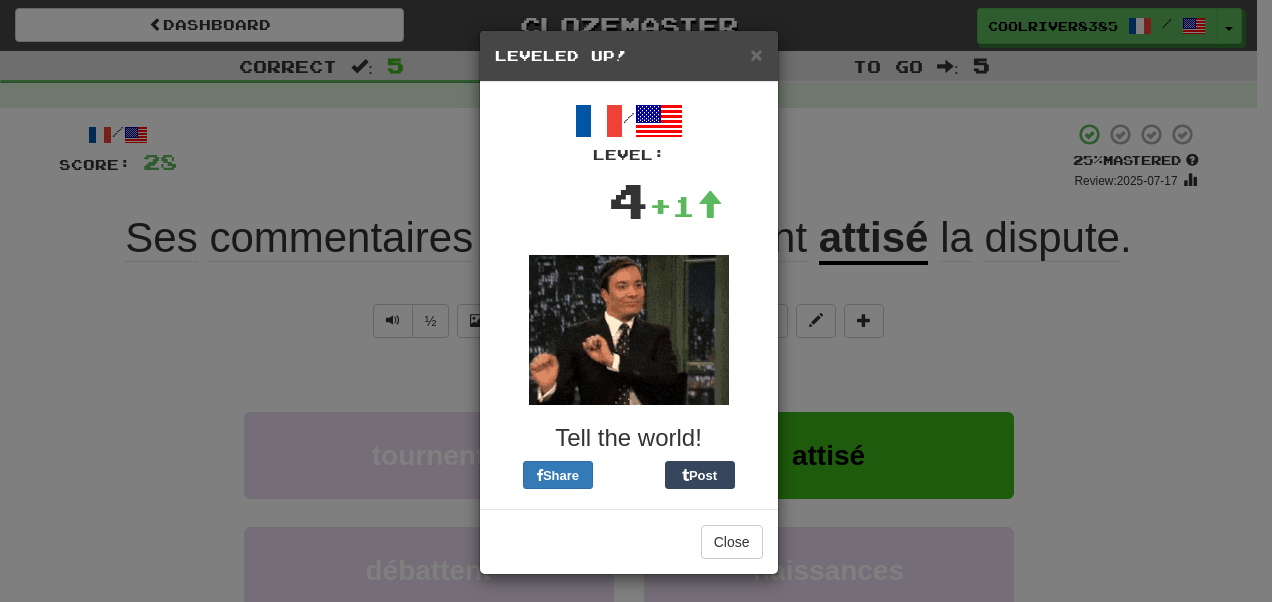 click on "Leveled Up!" at bounding box center (629, 56) 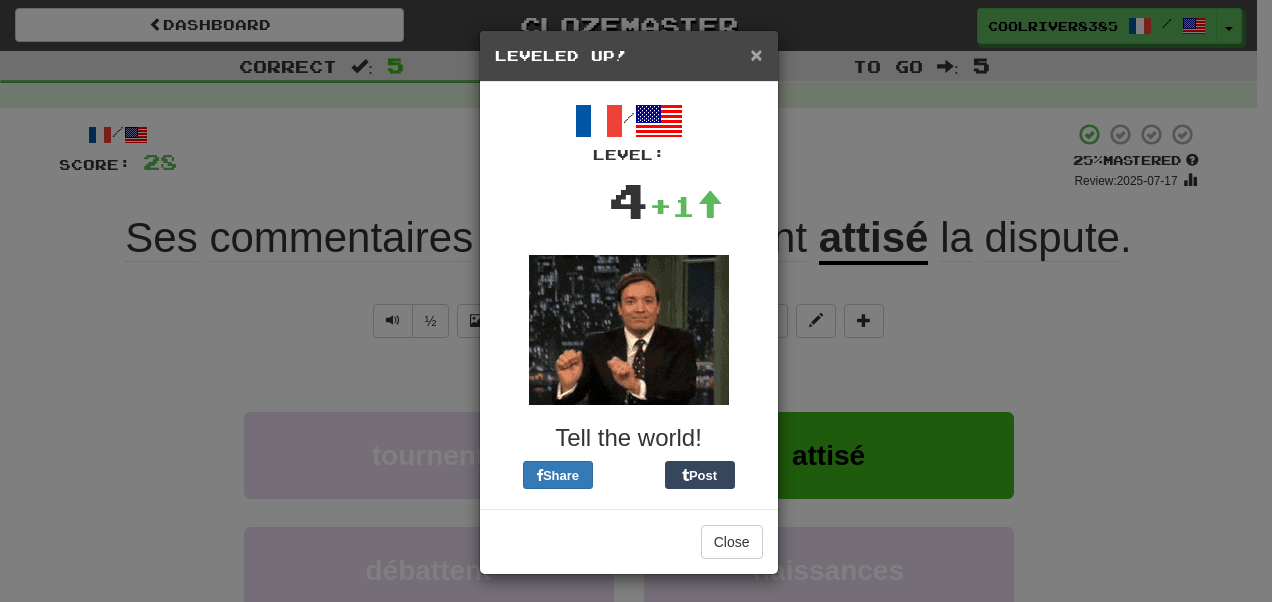 click on "×" at bounding box center [756, 54] 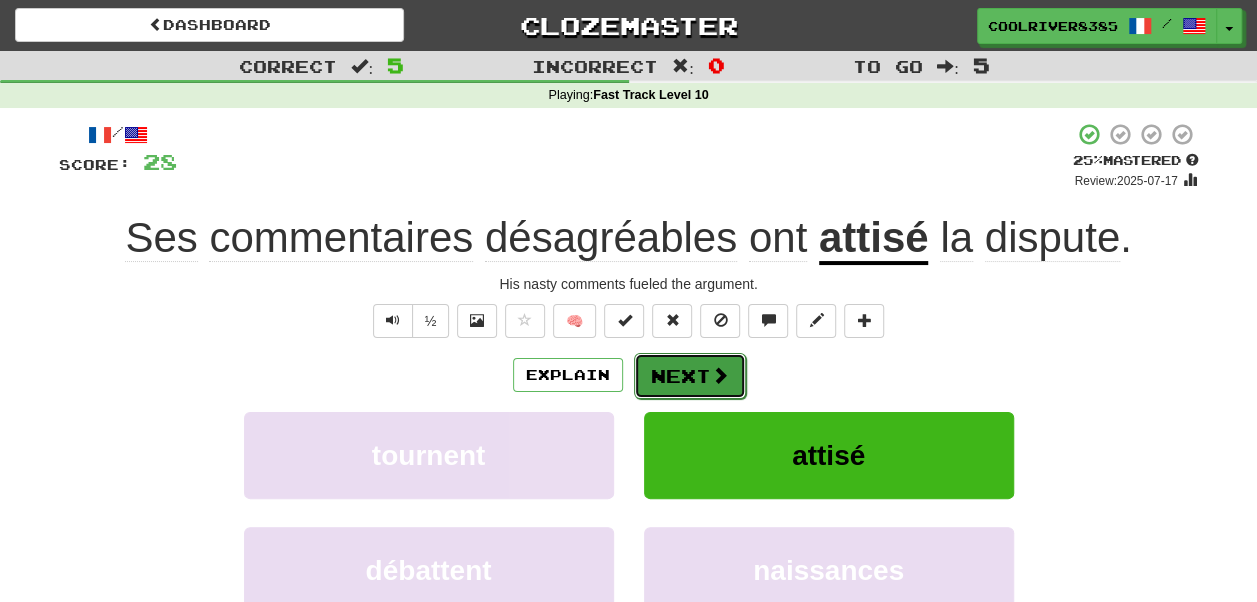 click on "Next" at bounding box center (690, 376) 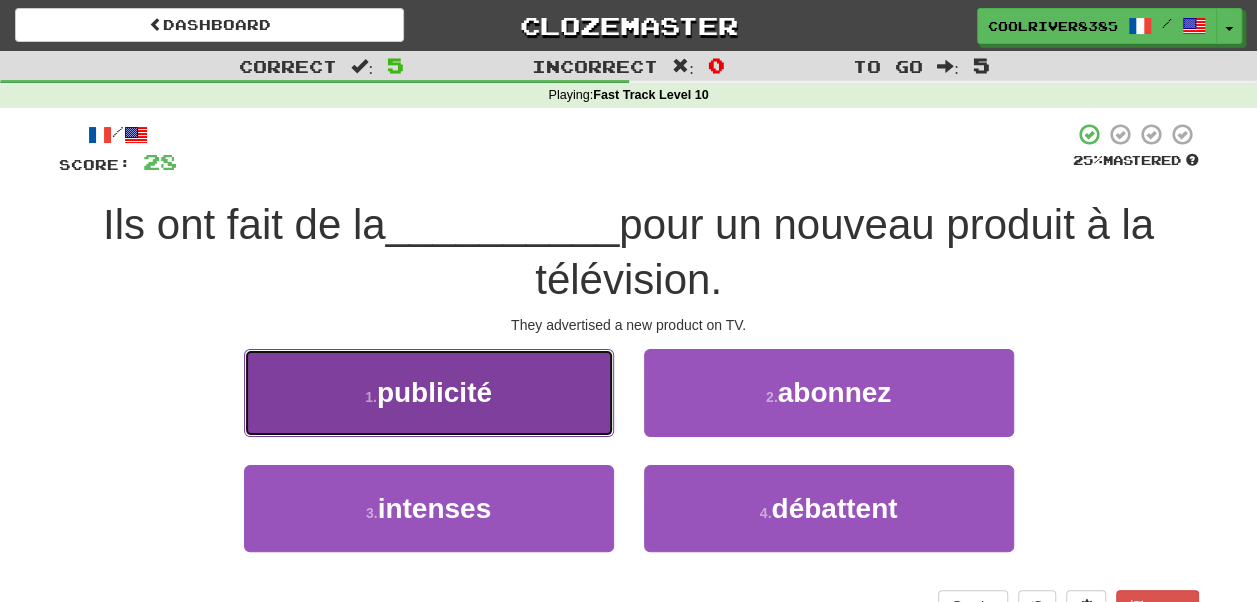 click on "1 . publicité" at bounding box center [429, 392] 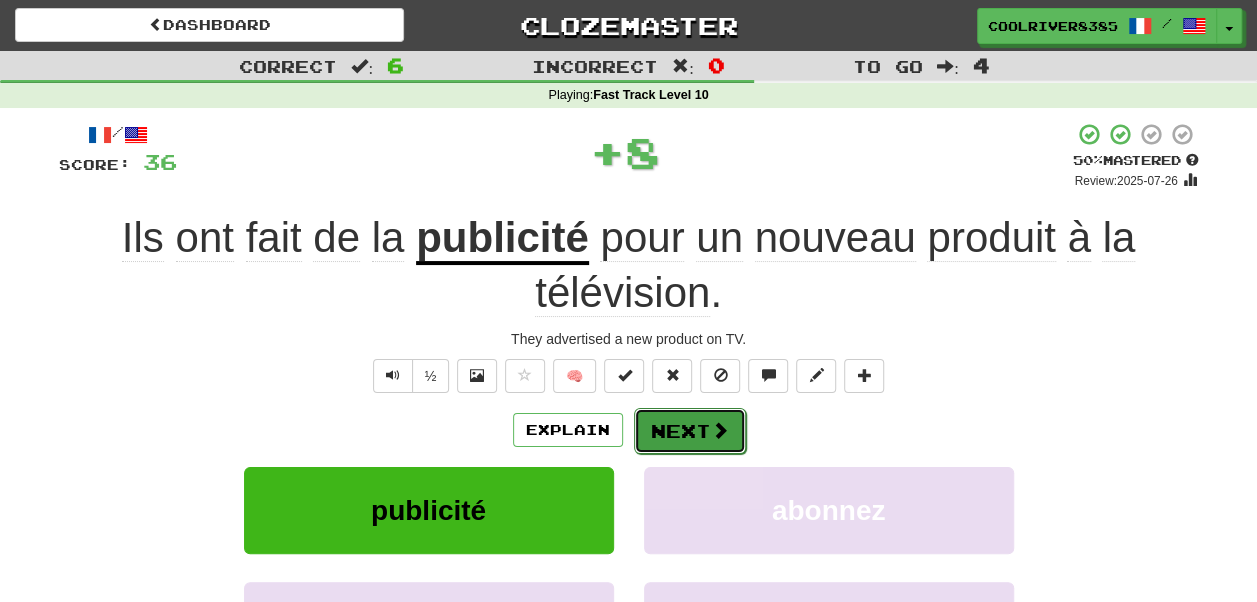 click on "Next" at bounding box center (690, 431) 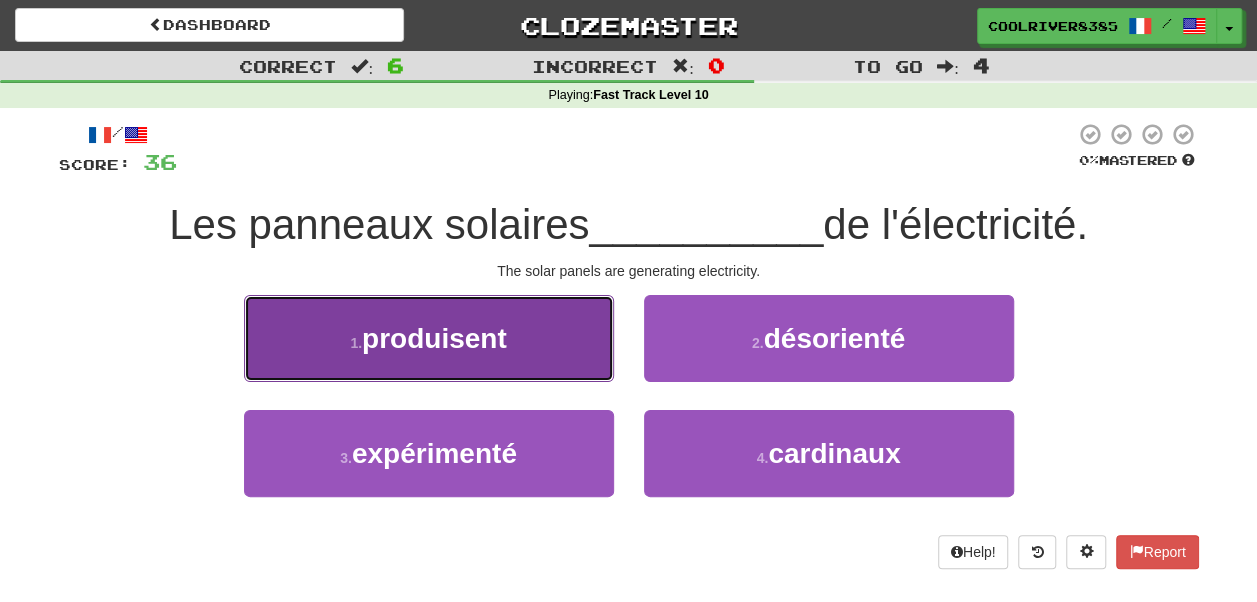 click on "1 . produisent" at bounding box center [429, 338] 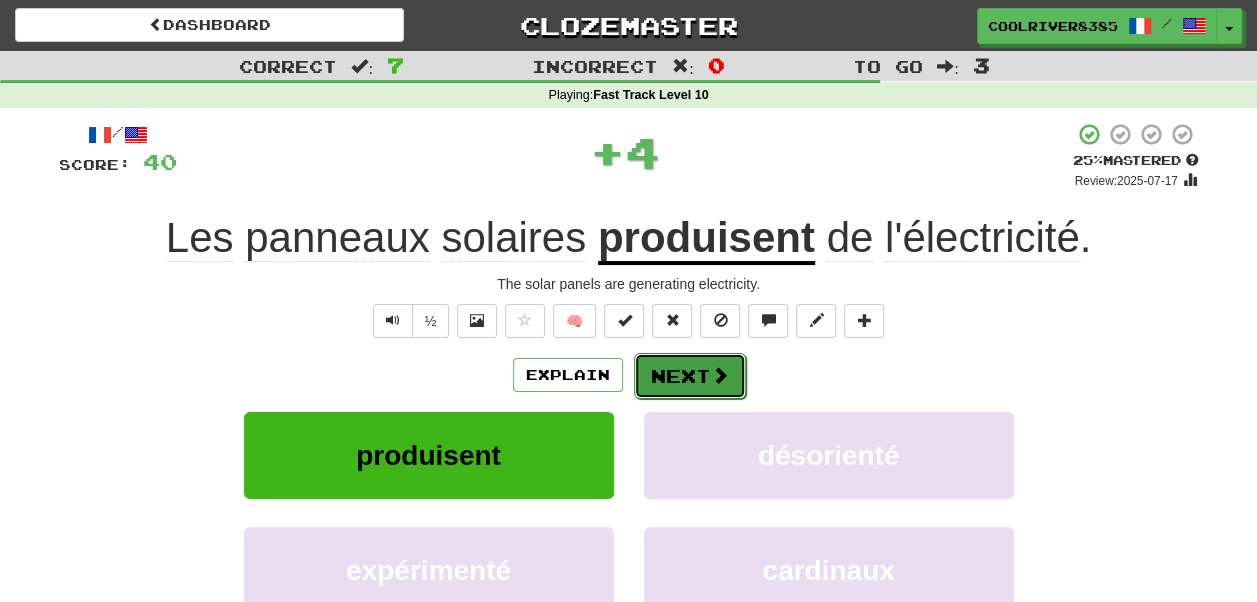 click at bounding box center (720, 375) 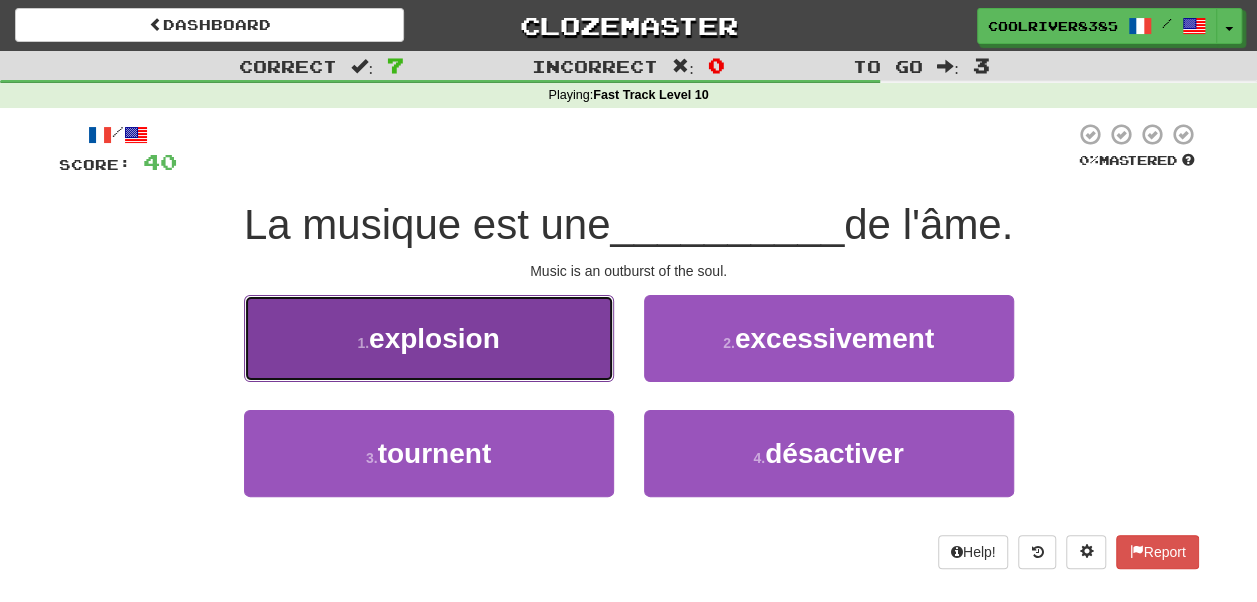 click on "1 ." at bounding box center (363, 343) 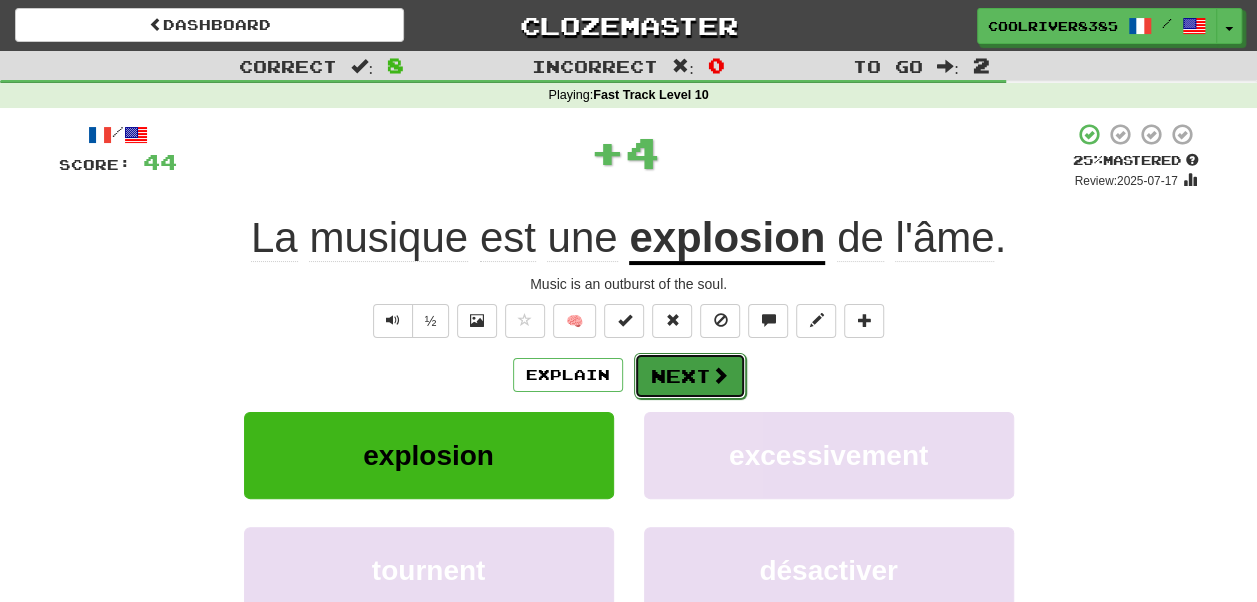 click on "Next" at bounding box center [690, 376] 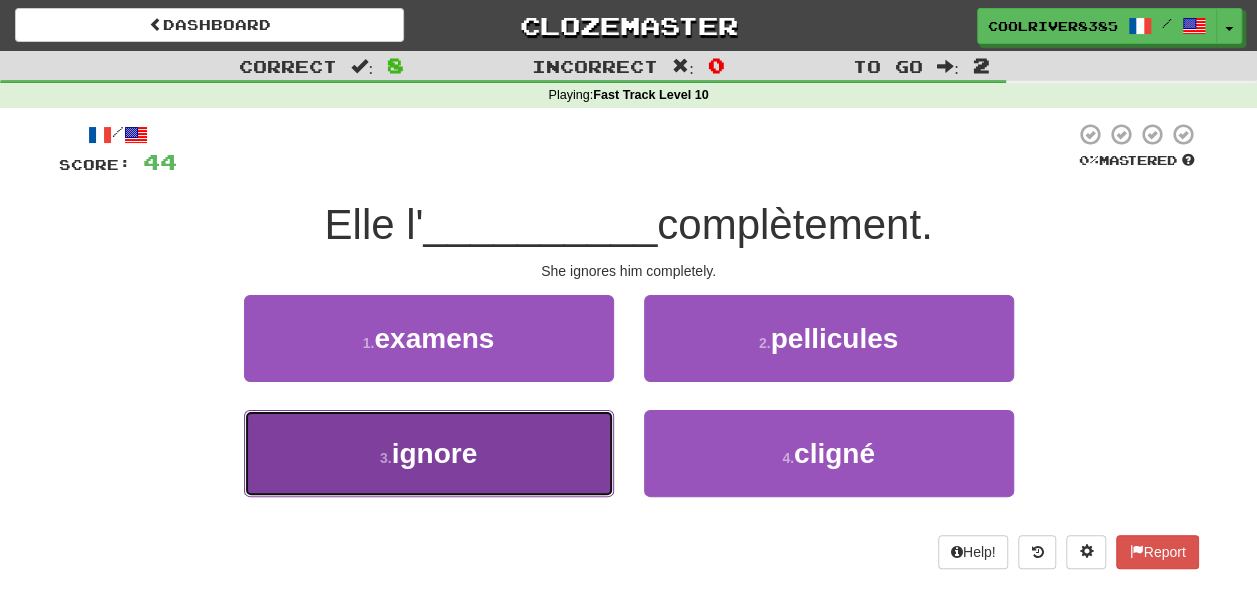 click on "3 . ignore" at bounding box center (429, 453) 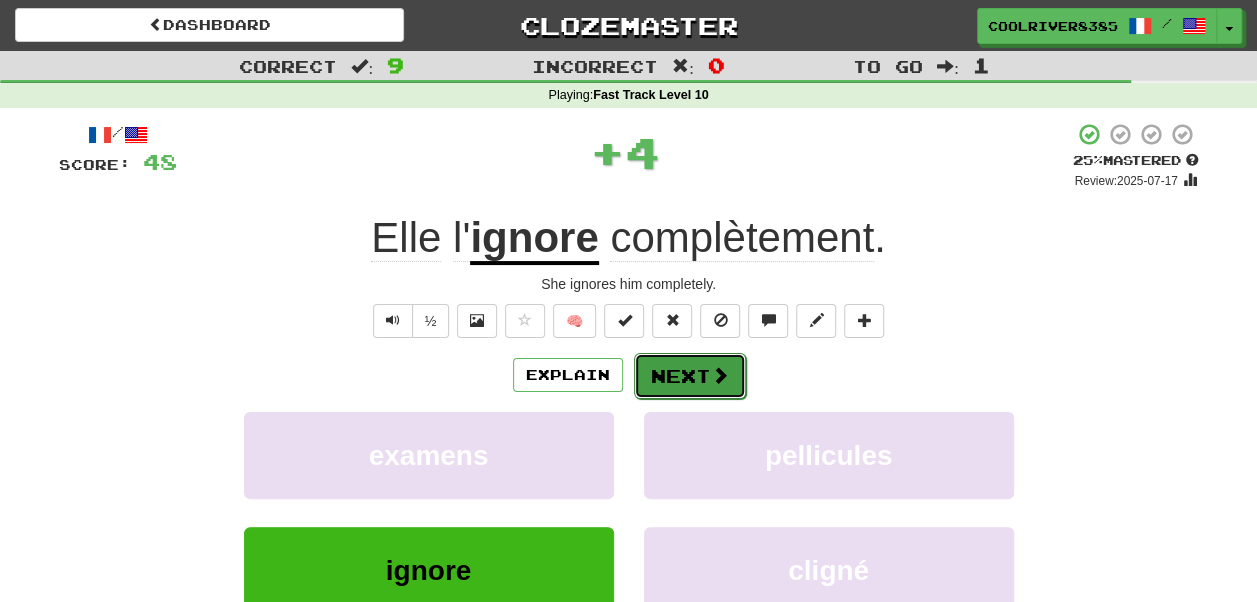 click on "Next" at bounding box center [690, 376] 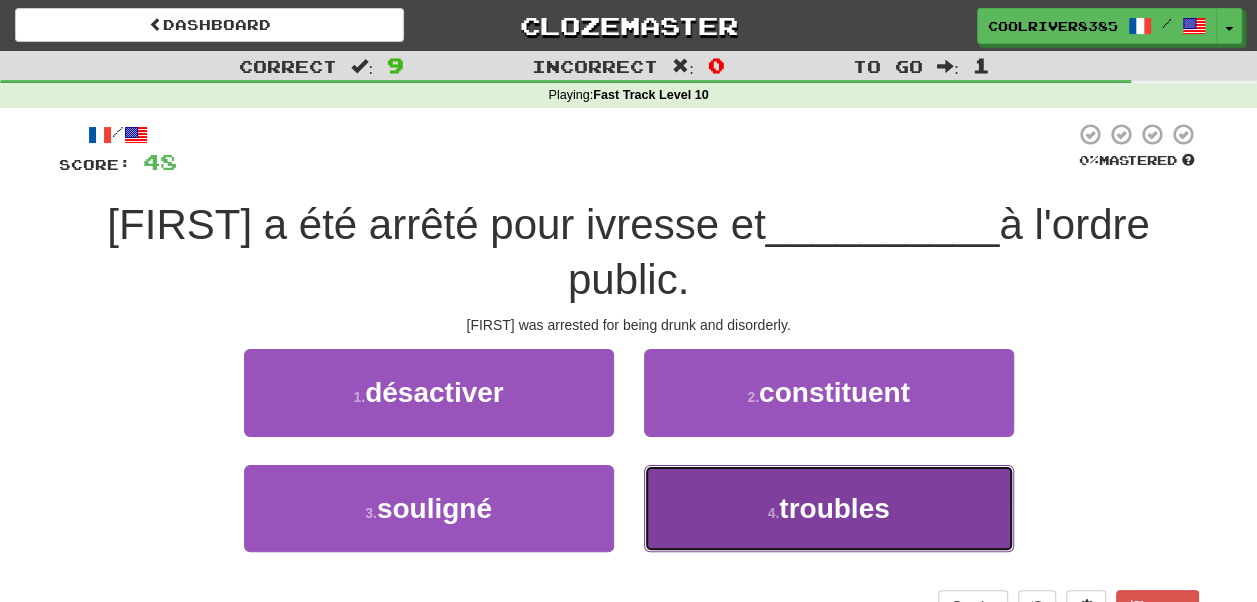 click on "4 . troubles" at bounding box center (829, 508) 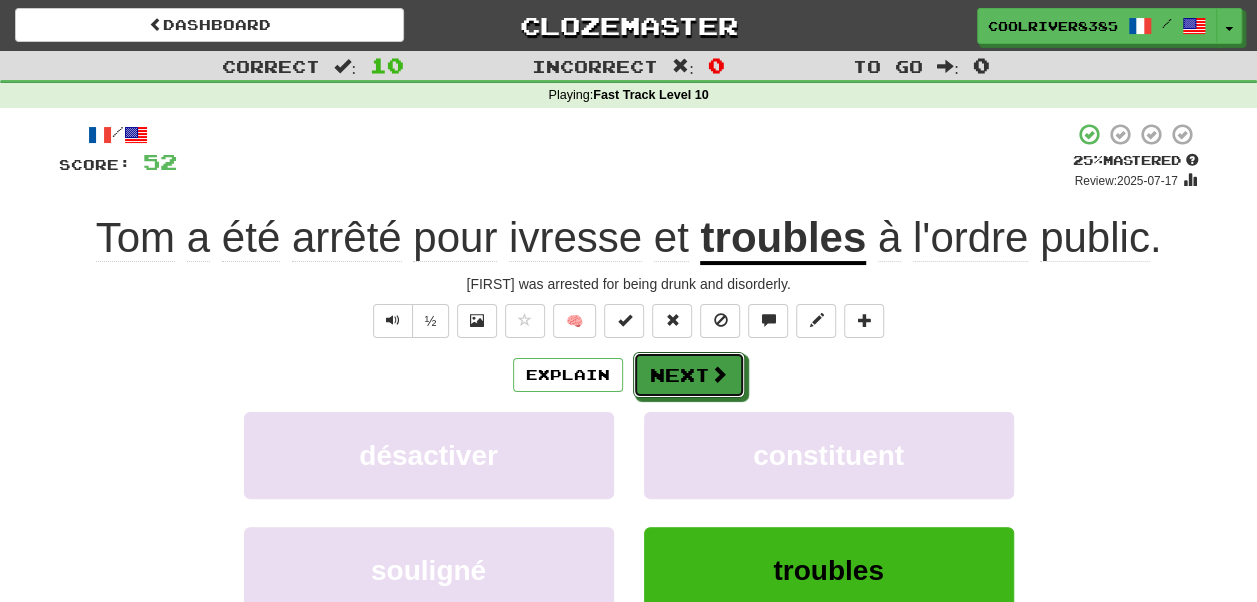 click at bounding box center [719, 374] 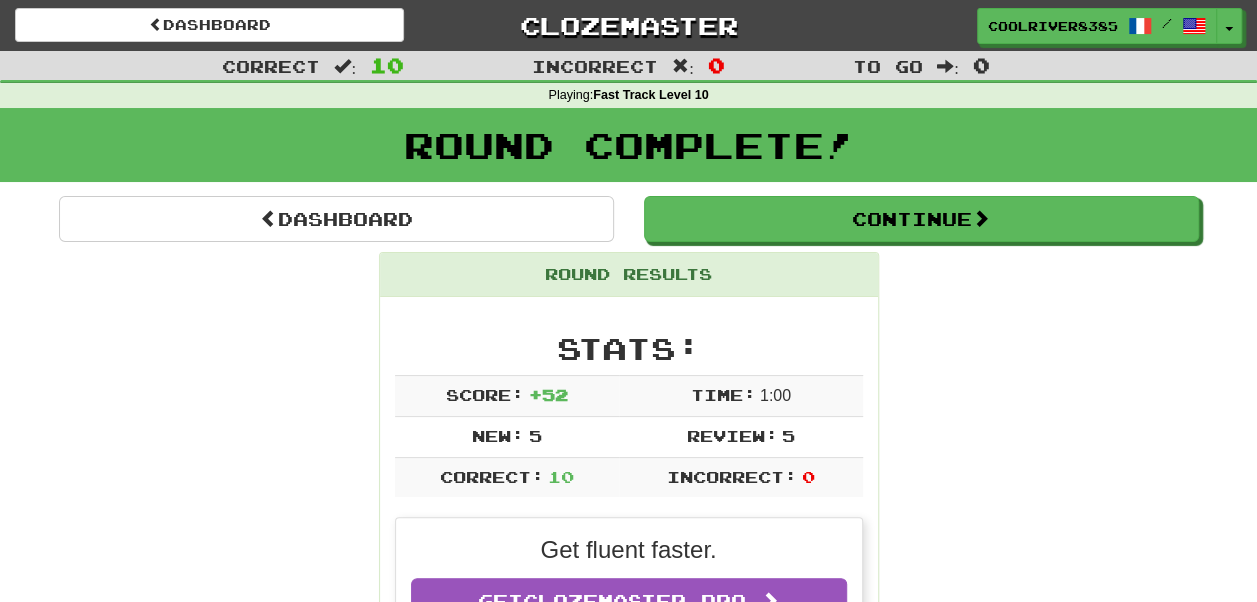 scroll, scrollTop: 34, scrollLeft: 0, axis: vertical 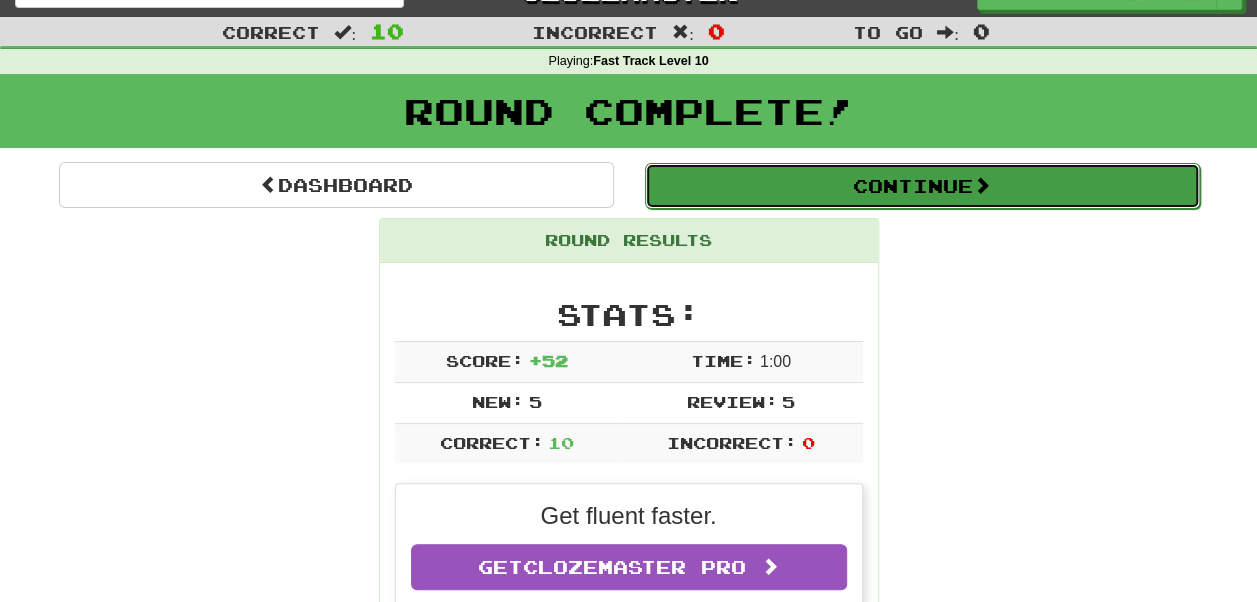 click on "Continue" at bounding box center (922, 186) 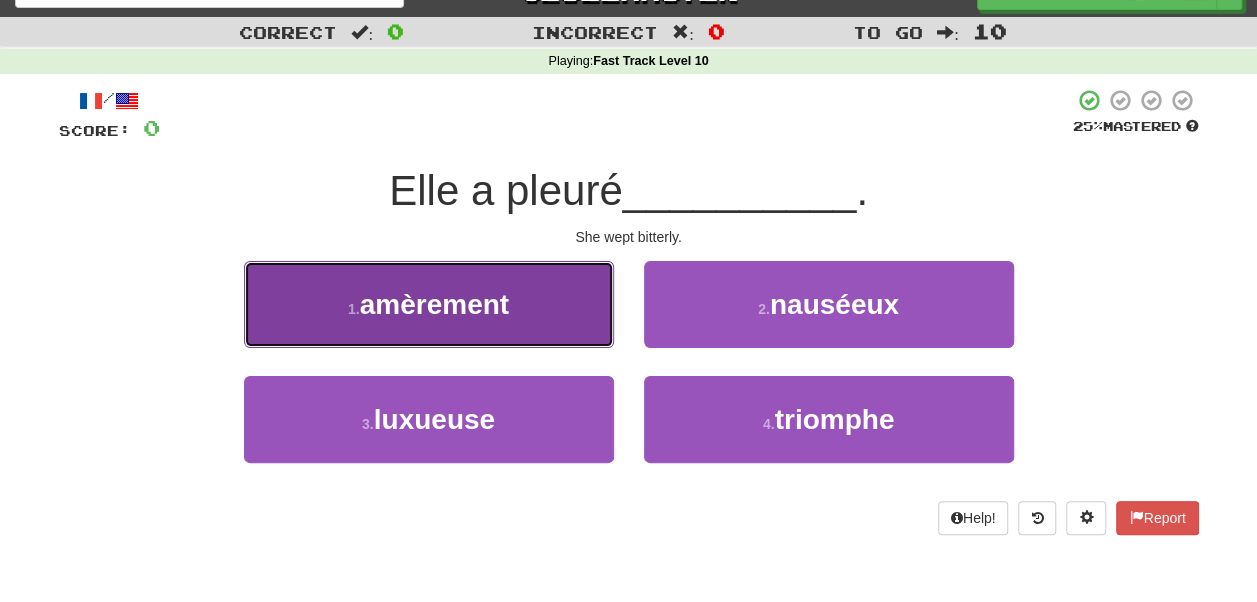 click on "1 . amèrement" at bounding box center (429, 304) 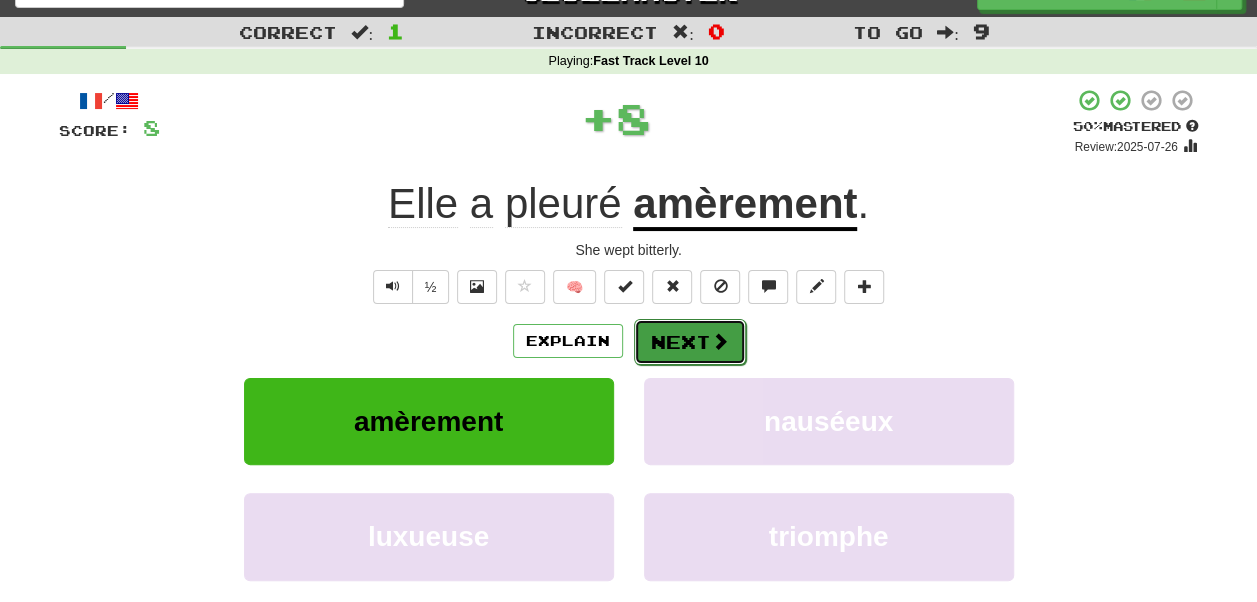 click on "Next" at bounding box center (690, 342) 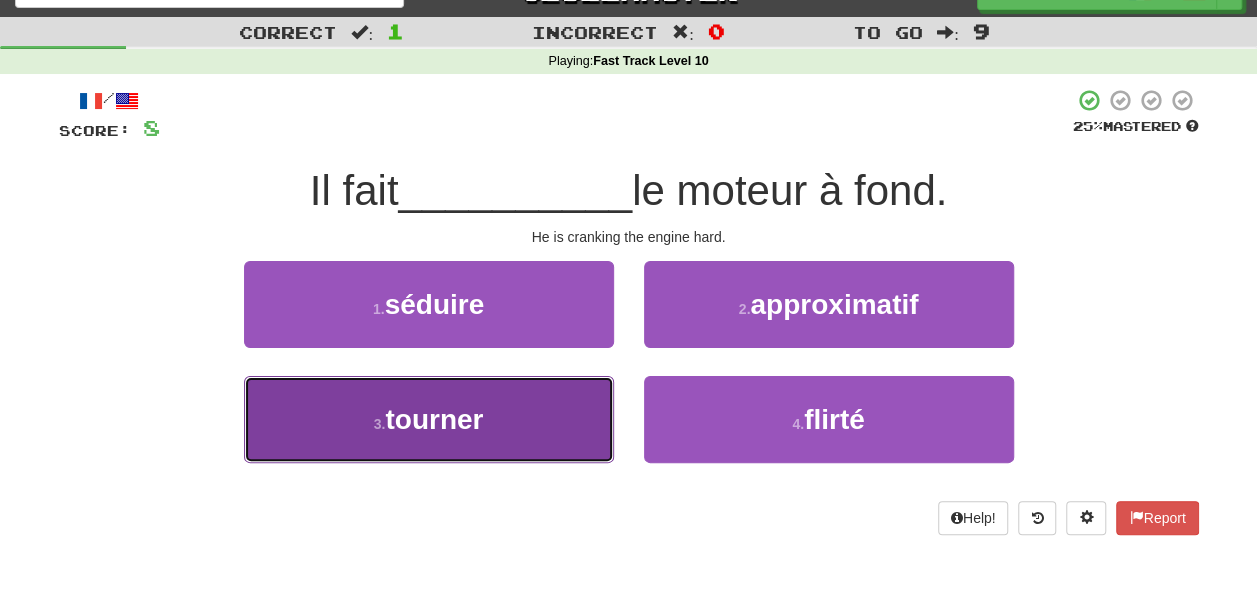 click on "3 . tourner" at bounding box center [429, 419] 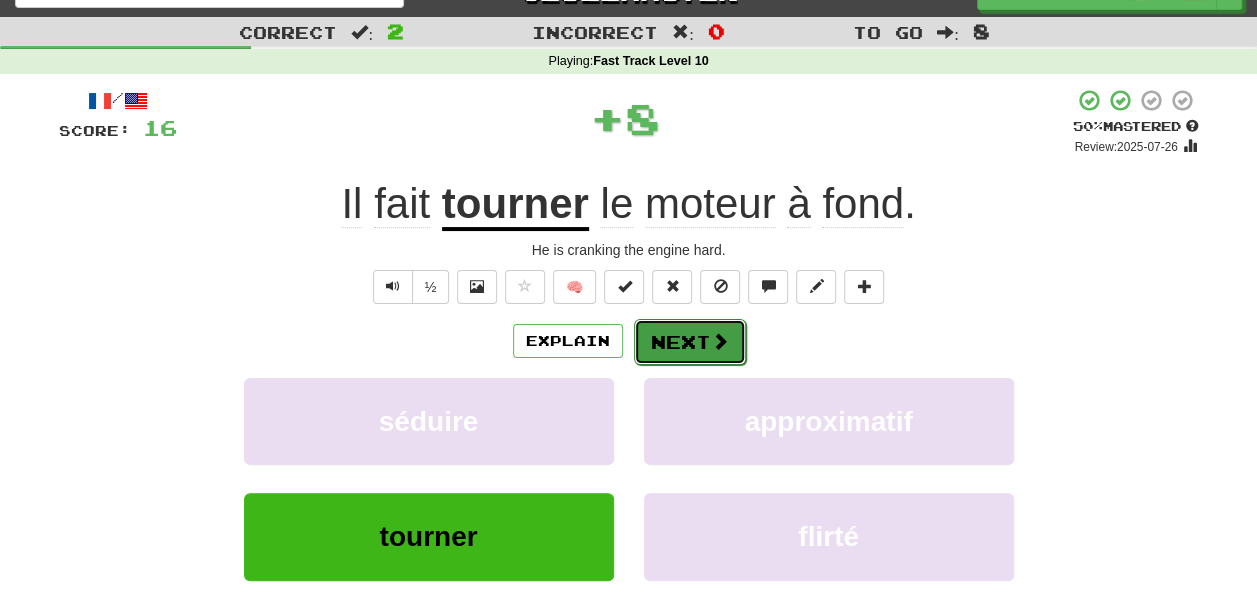 click at bounding box center [720, 341] 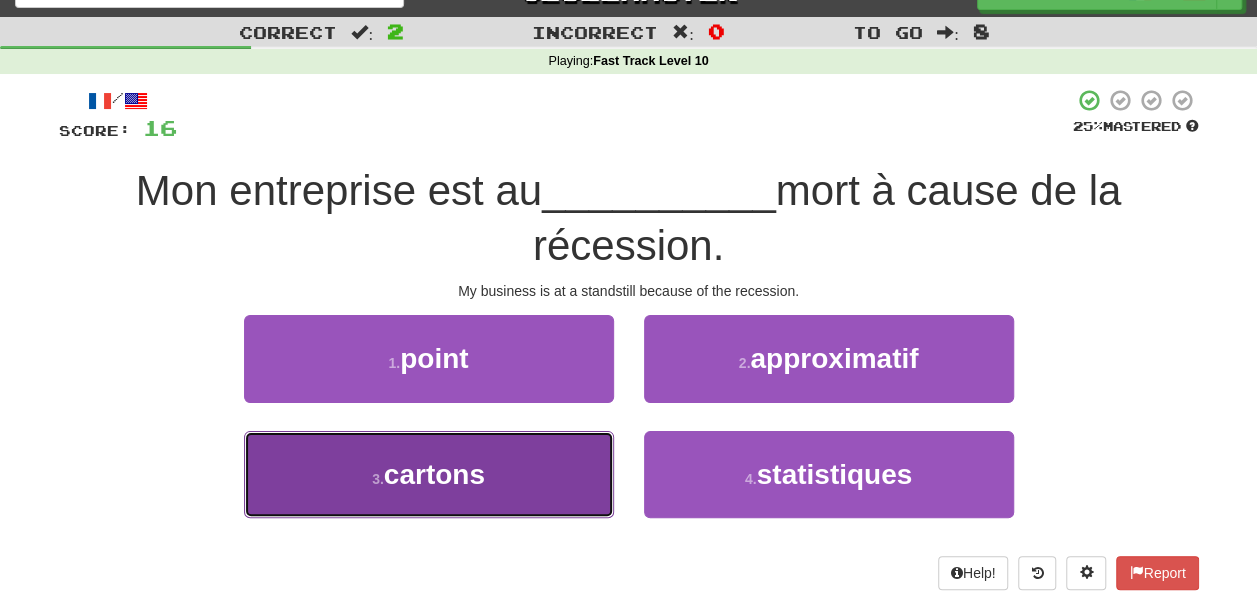 click on "3 . cartons" at bounding box center (429, 474) 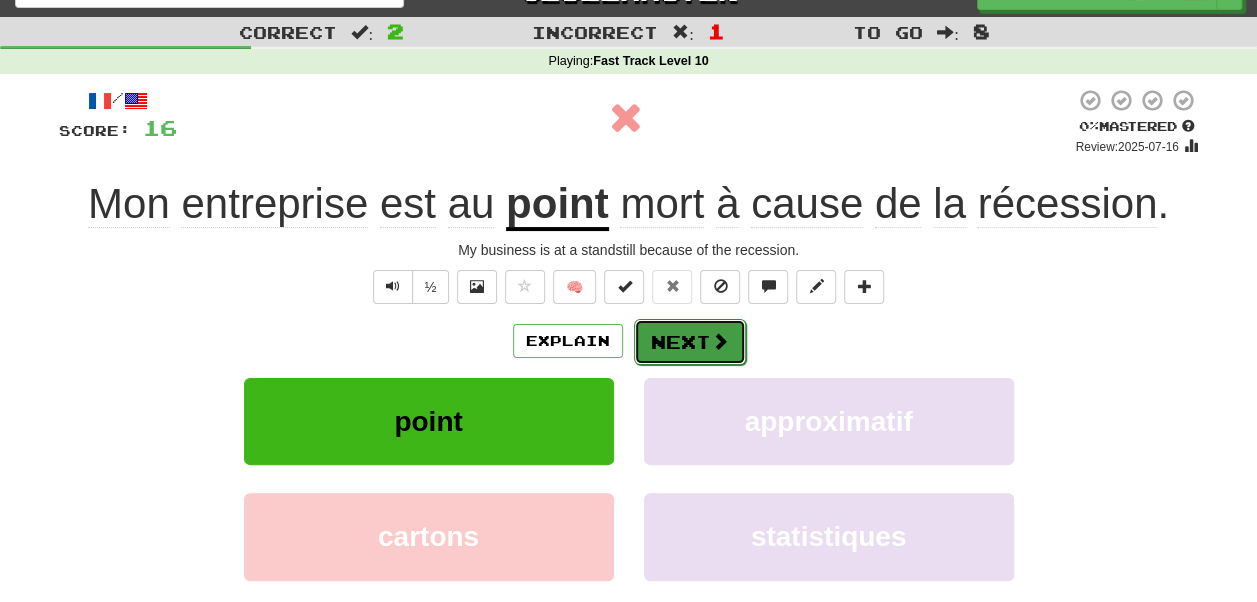 click on "Next" at bounding box center (690, 342) 